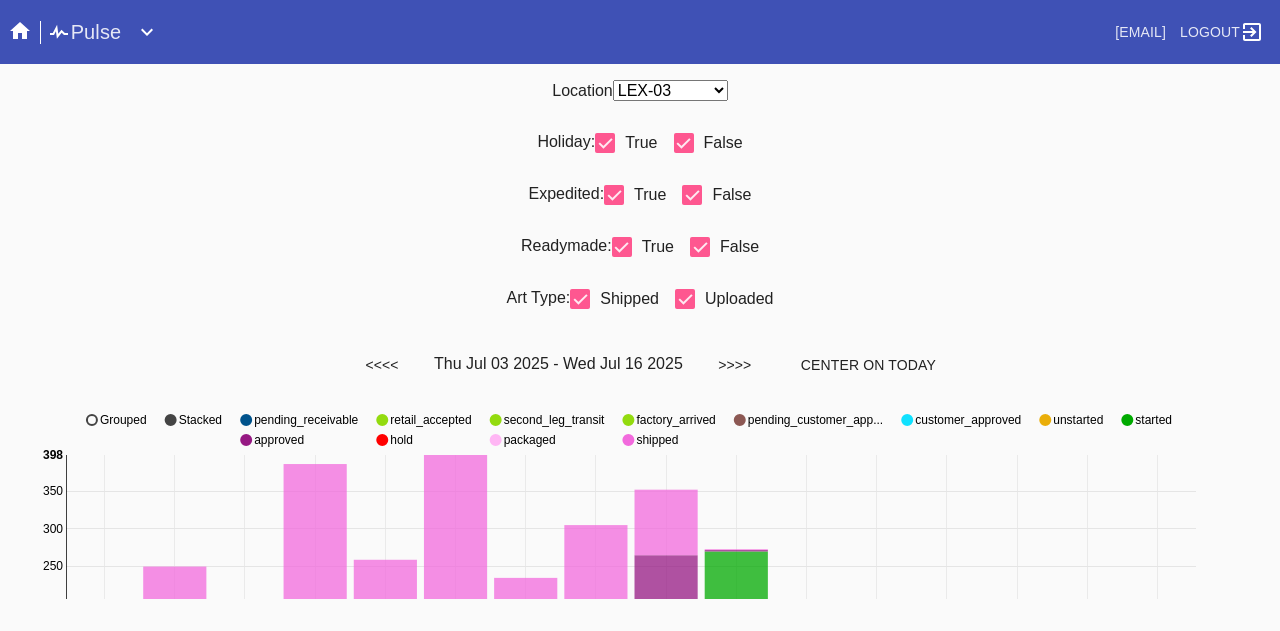 scroll, scrollTop: 0, scrollLeft: 0, axis: both 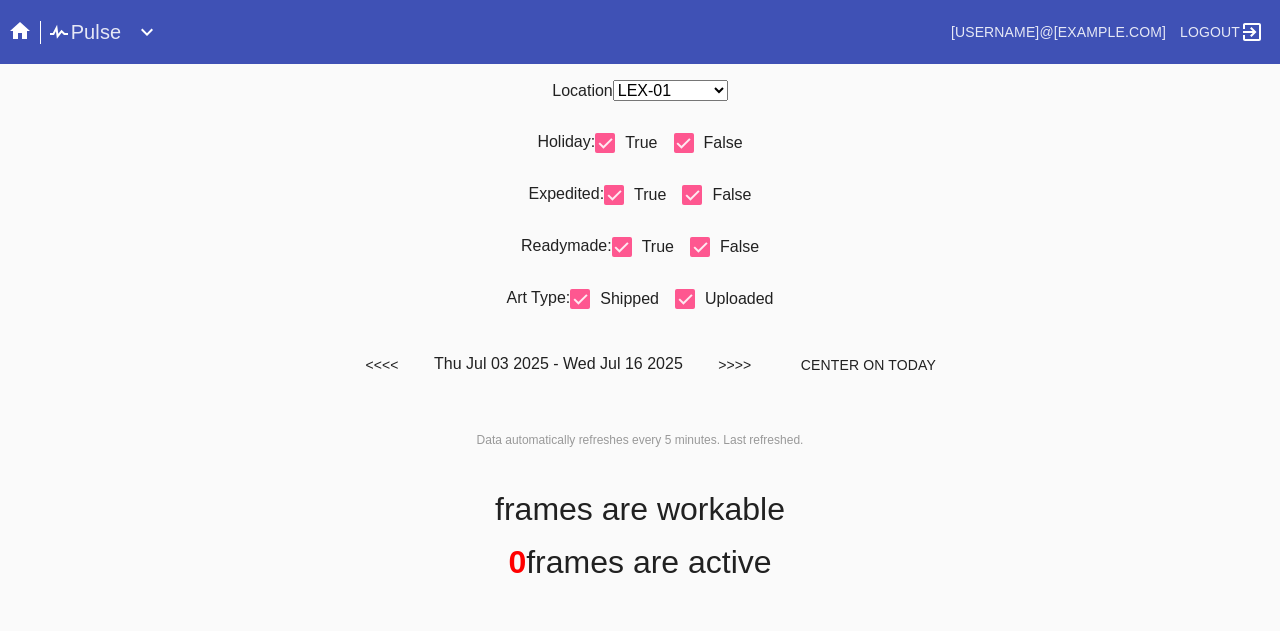 click on "Any Location DCA-05 ELP-01 LAS-01 LEX-01 LEX-03" at bounding box center (670, 90) 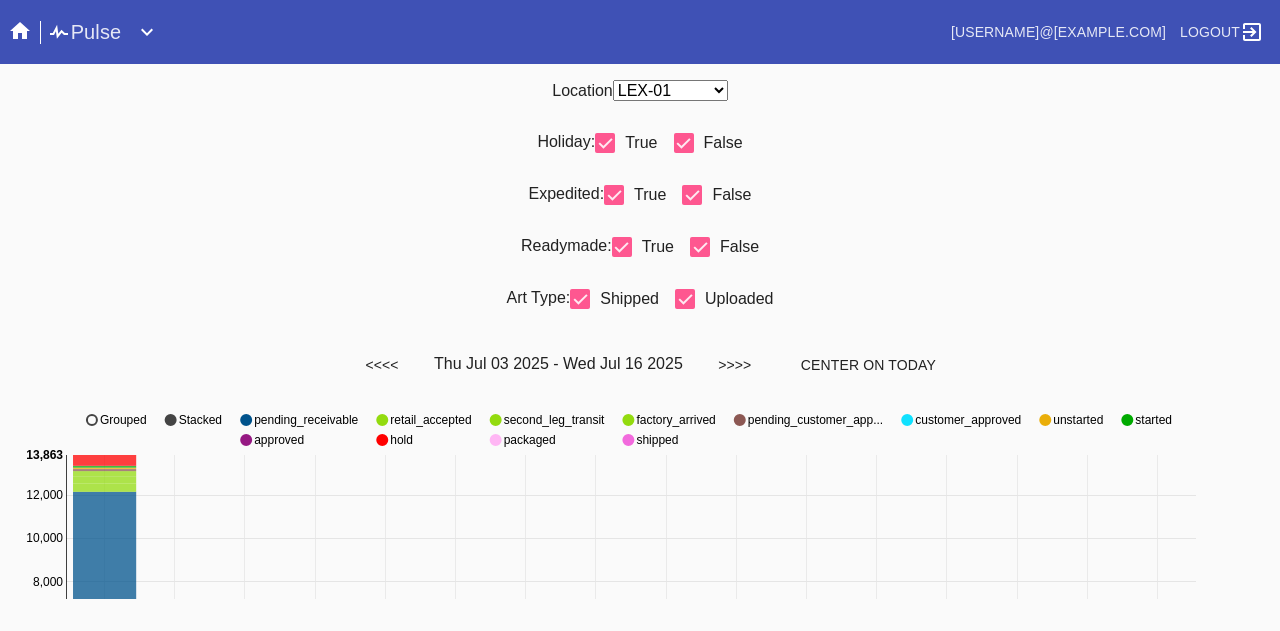 select on "number:31" 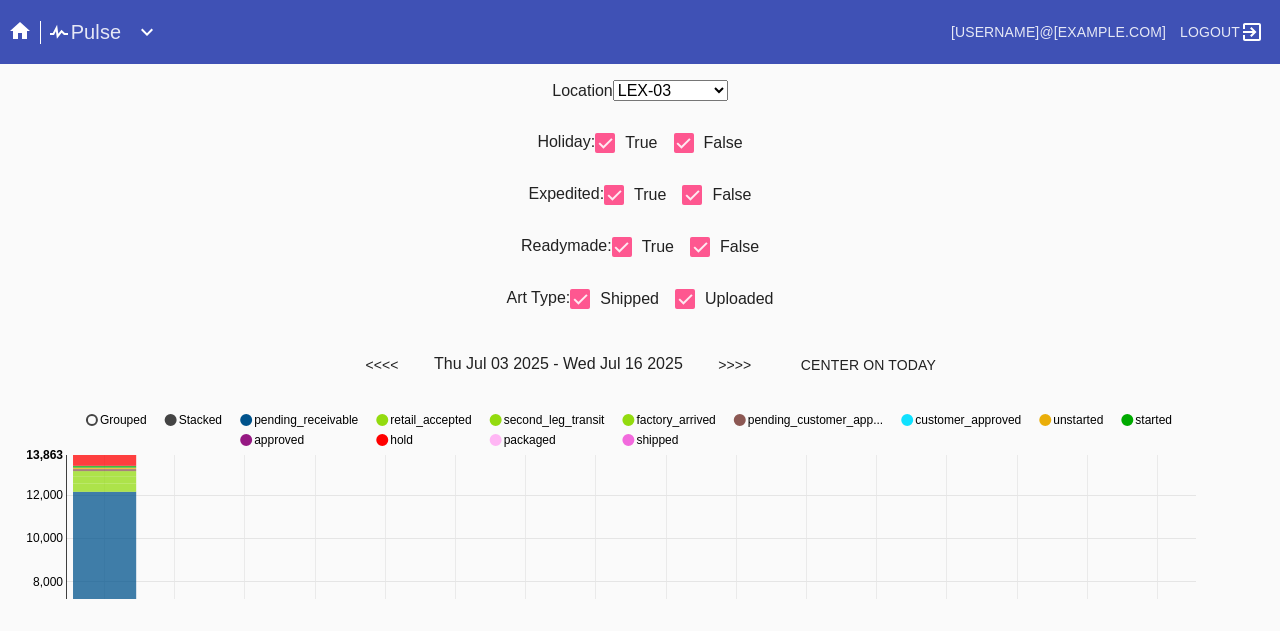 click on "Any Location DCA-05 ELP-01 LAS-01 LEX-01 LEX-03" at bounding box center (670, 90) 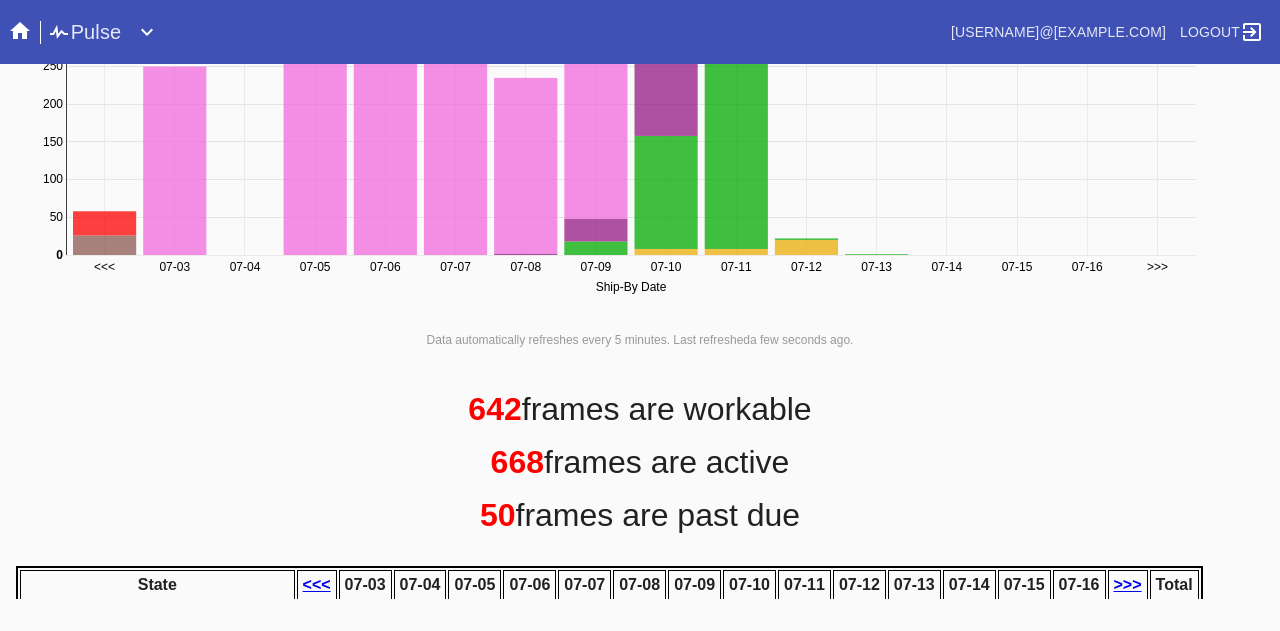 scroll, scrollTop: 1000, scrollLeft: 0, axis: vertical 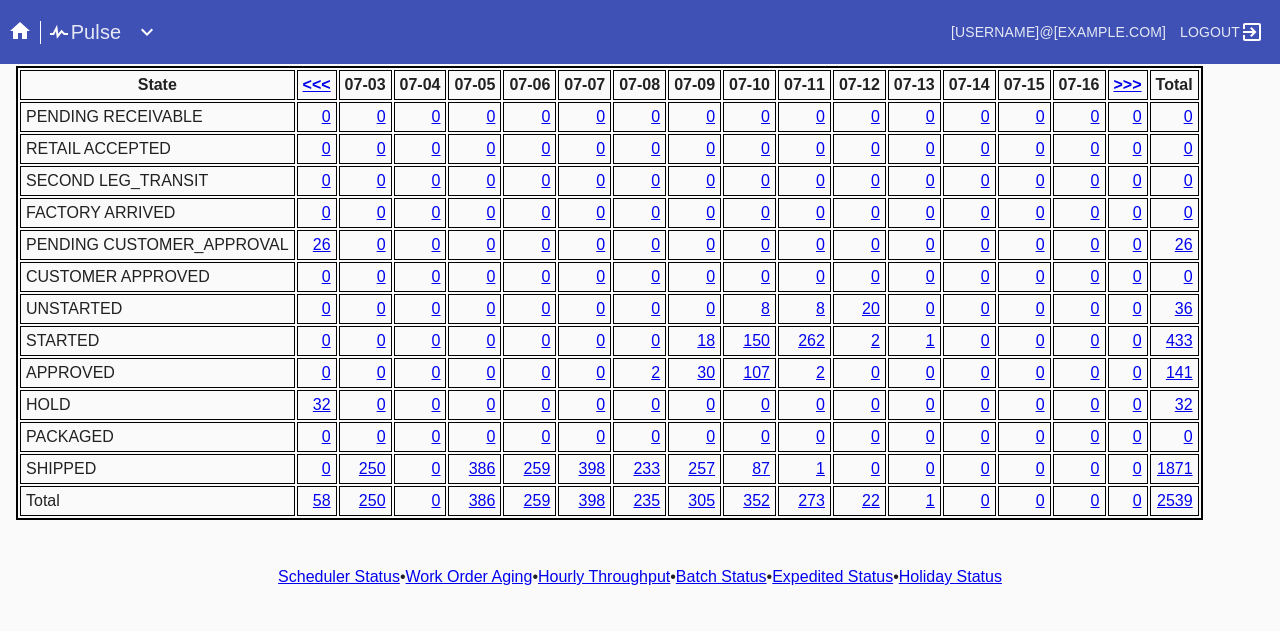 click on "2" at bounding box center [655, 372] 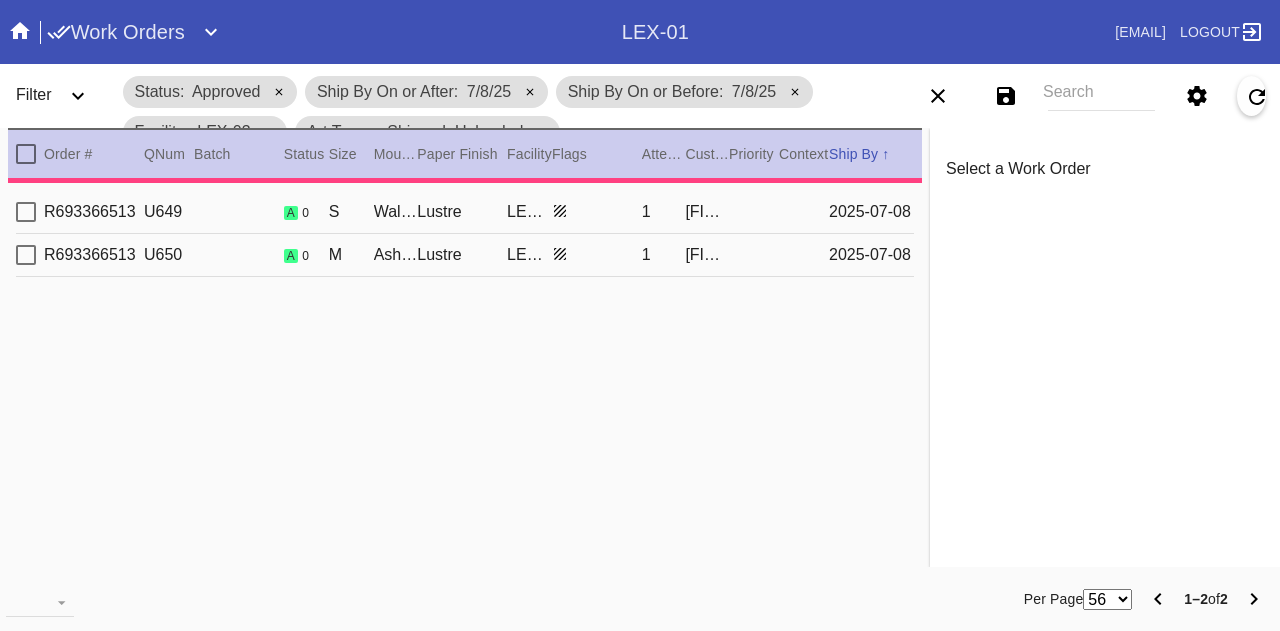 scroll, scrollTop: 0, scrollLeft: 0, axis: both 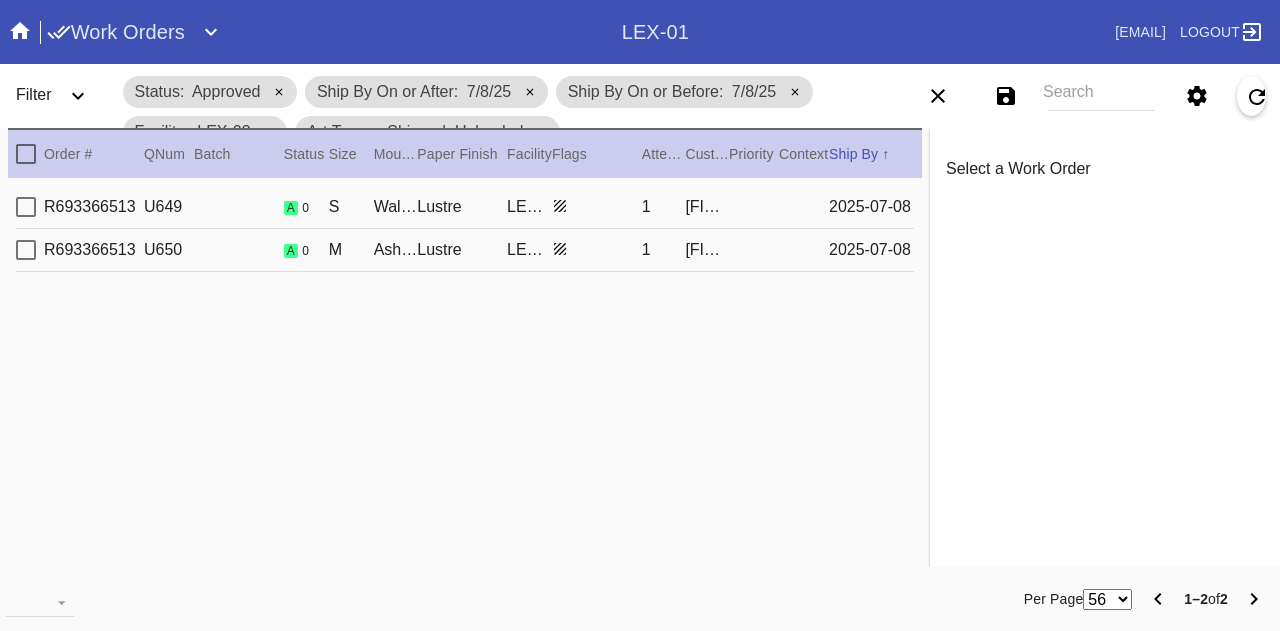 click on "Lustre" at bounding box center [462, 207] 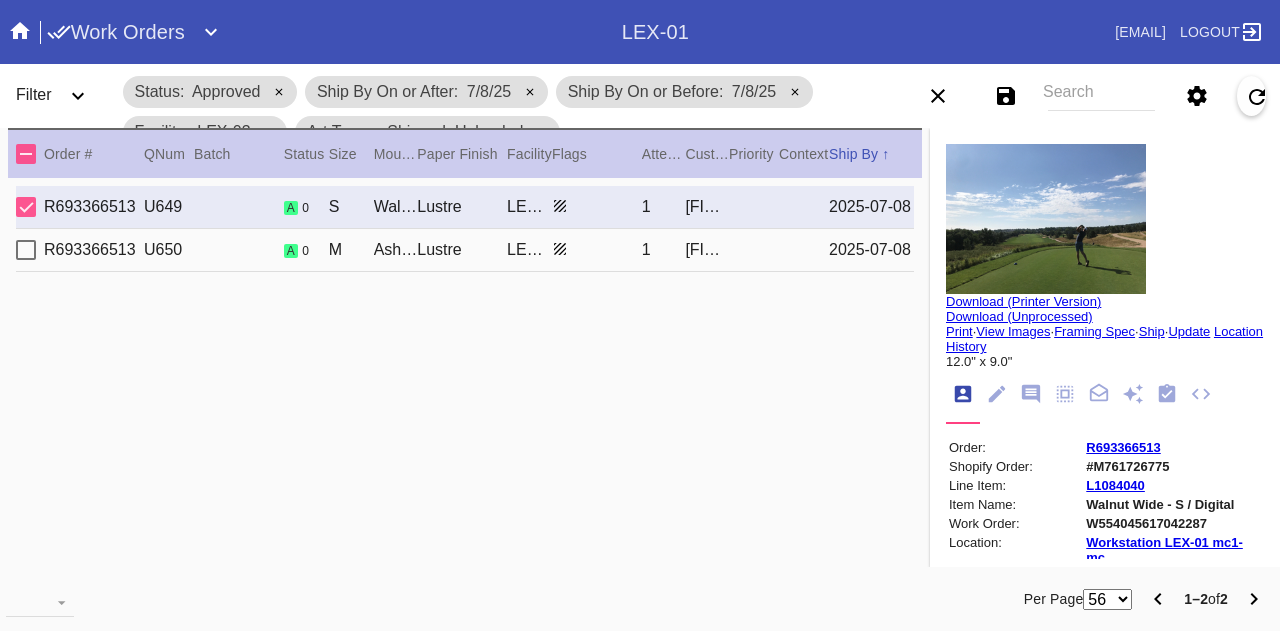 click on "Lustre" at bounding box center (462, 207) 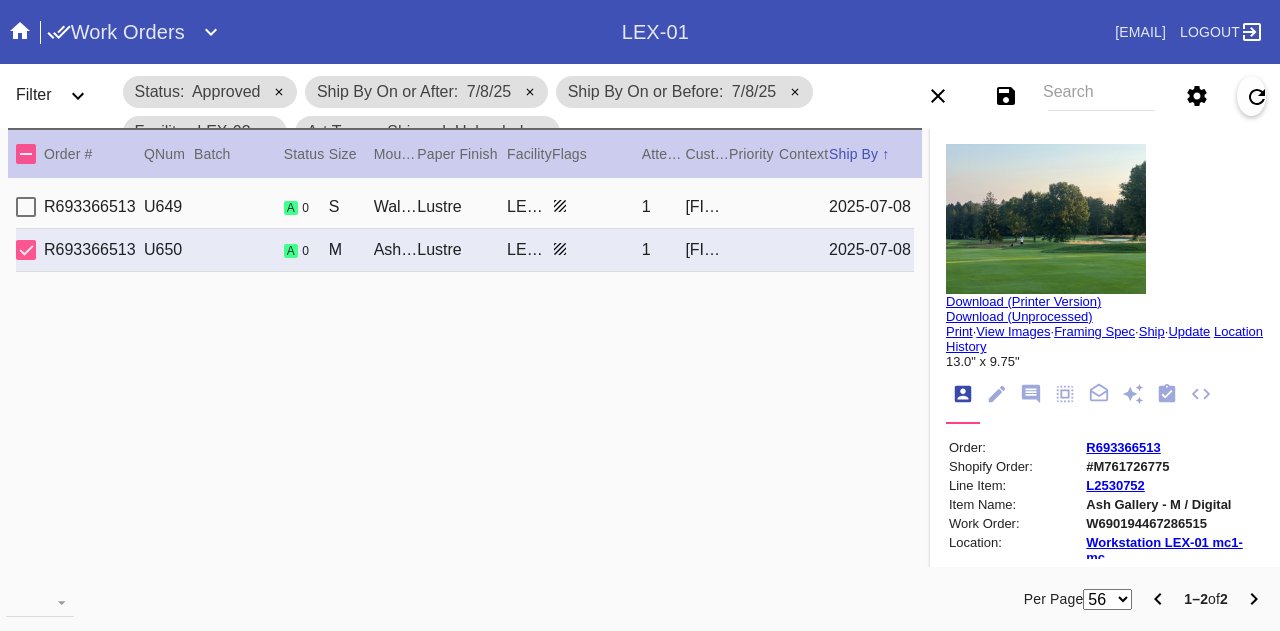 click on "Walnut (Wide) / Sugar" at bounding box center (396, 207) 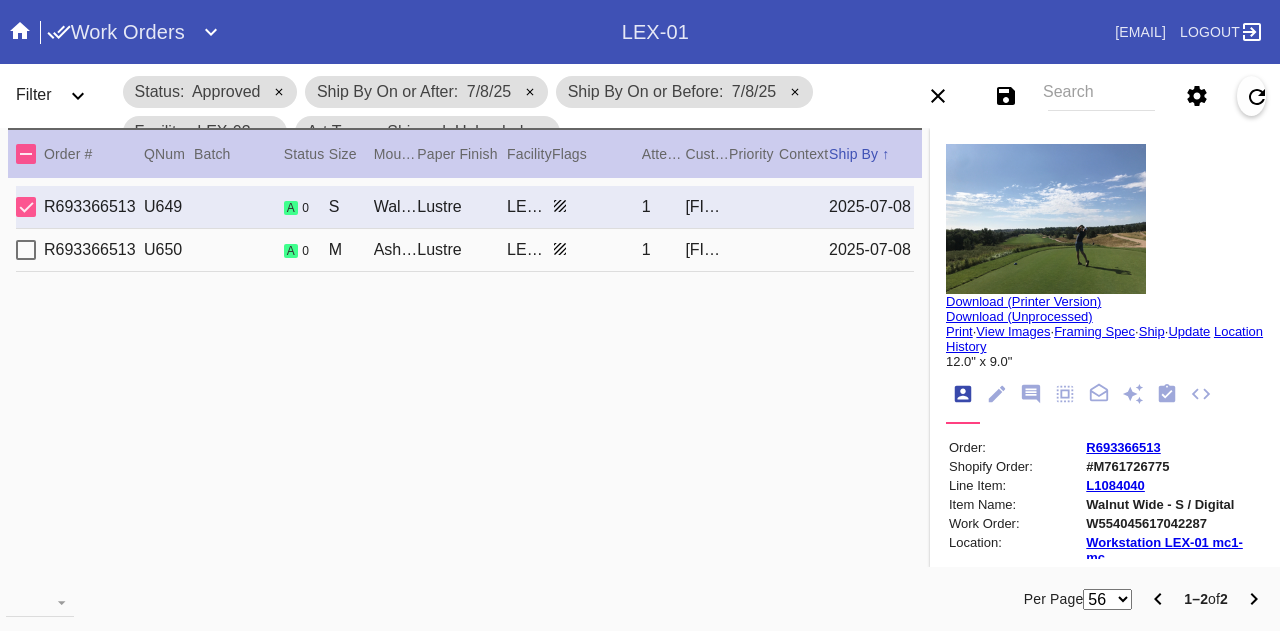 click on "R693366513 U650 a   0 M Ash (Gallery) / Dove White Lustre LEX-03 1 [NAME] [LAST]
[DATE]" at bounding box center [465, 250] 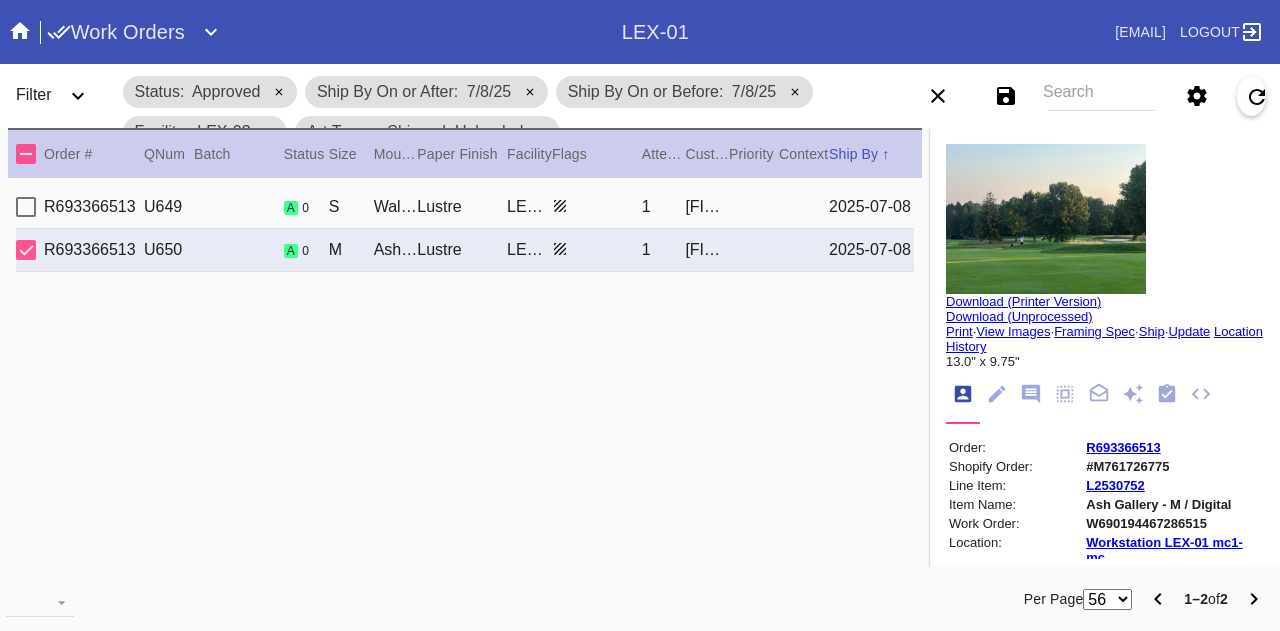 drag, startPoint x: 378, startPoint y: 204, endPoint x: 384, endPoint y: 238, distance: 34.525352 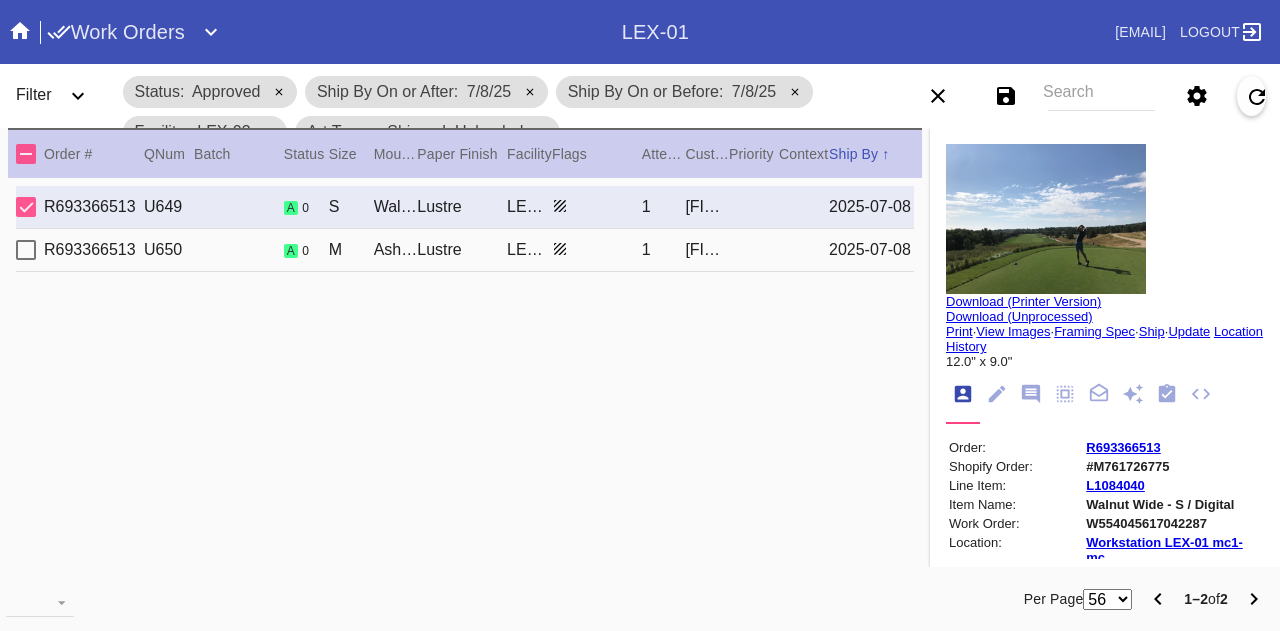 click on "Ash (Gallery) / Dove White" at bounding box center [396, 207] 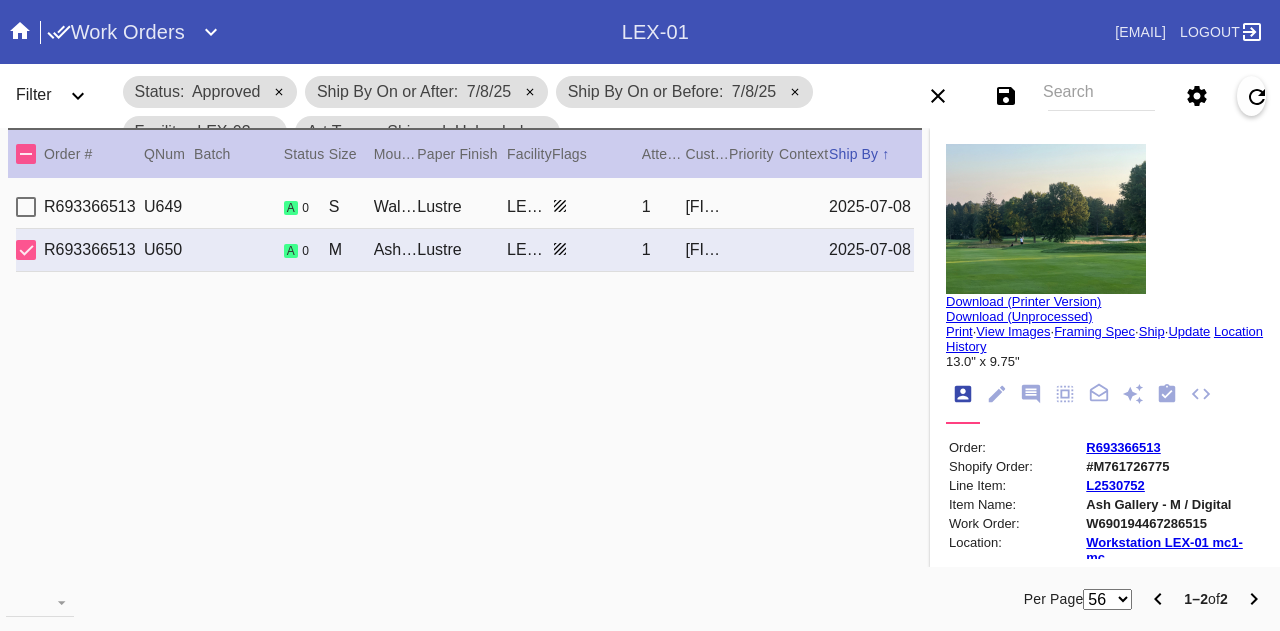 click on "Walnut (Wide) / Sugar" at bounding box center [396, 207] 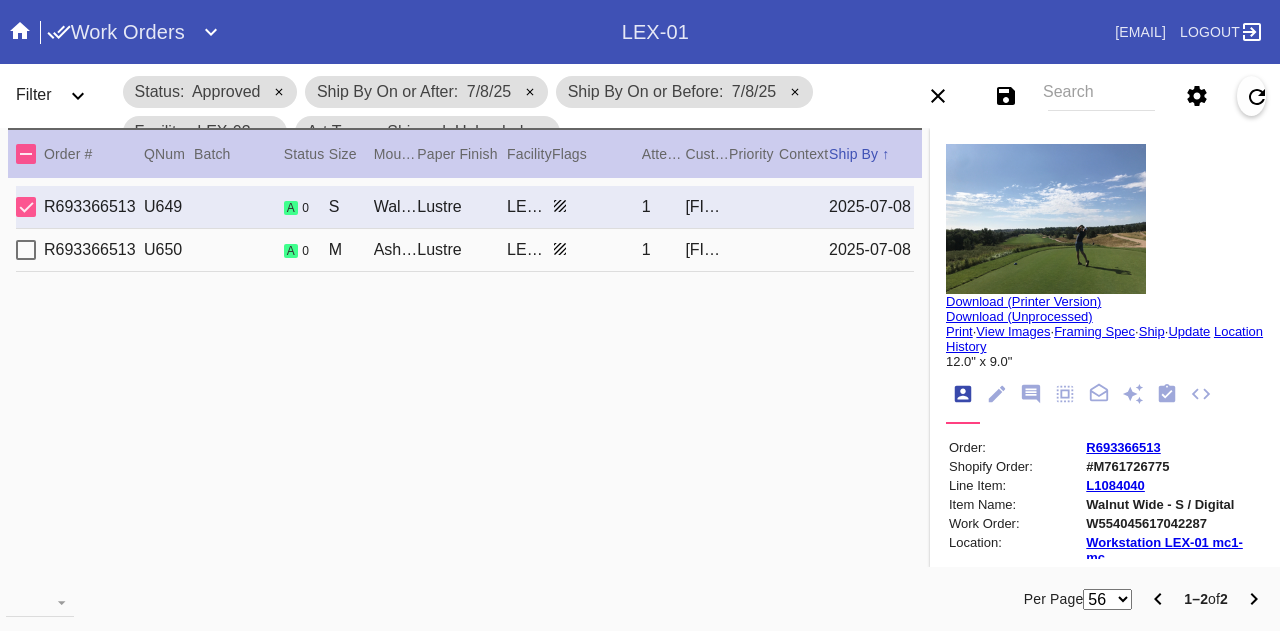 click on "Ash (Gallery) / Dove White" at bounding box center (396, 207) 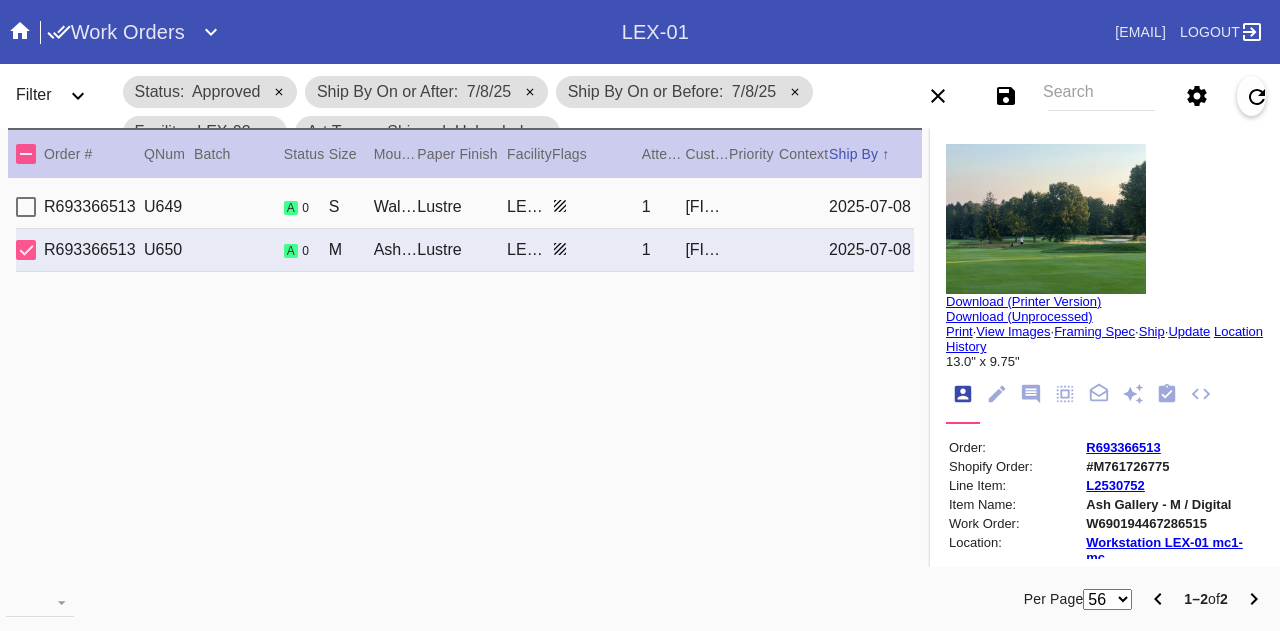 click on "R693366513 U649 a   0 S Walnut (Wide) / Sugar Lustre LEX-03 1 [NAME] [LAST]
[DATE]" at bounding box center [465, 207] 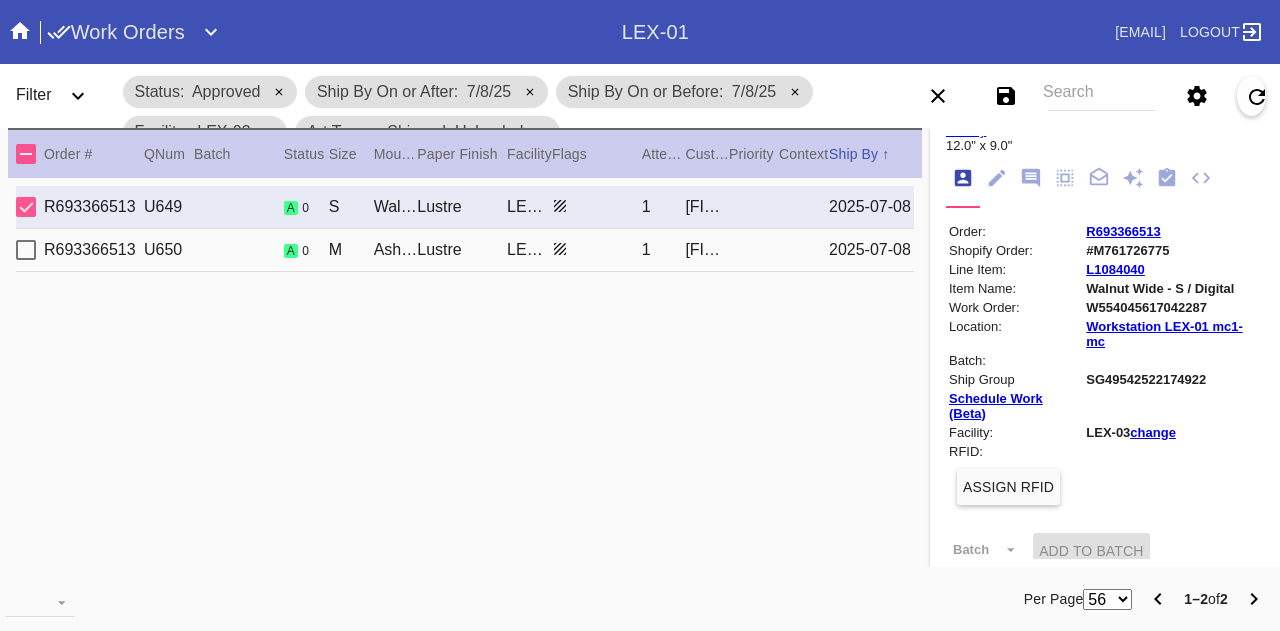 scroll, scrollTop: 0, scrollLeft: 0, axis: both 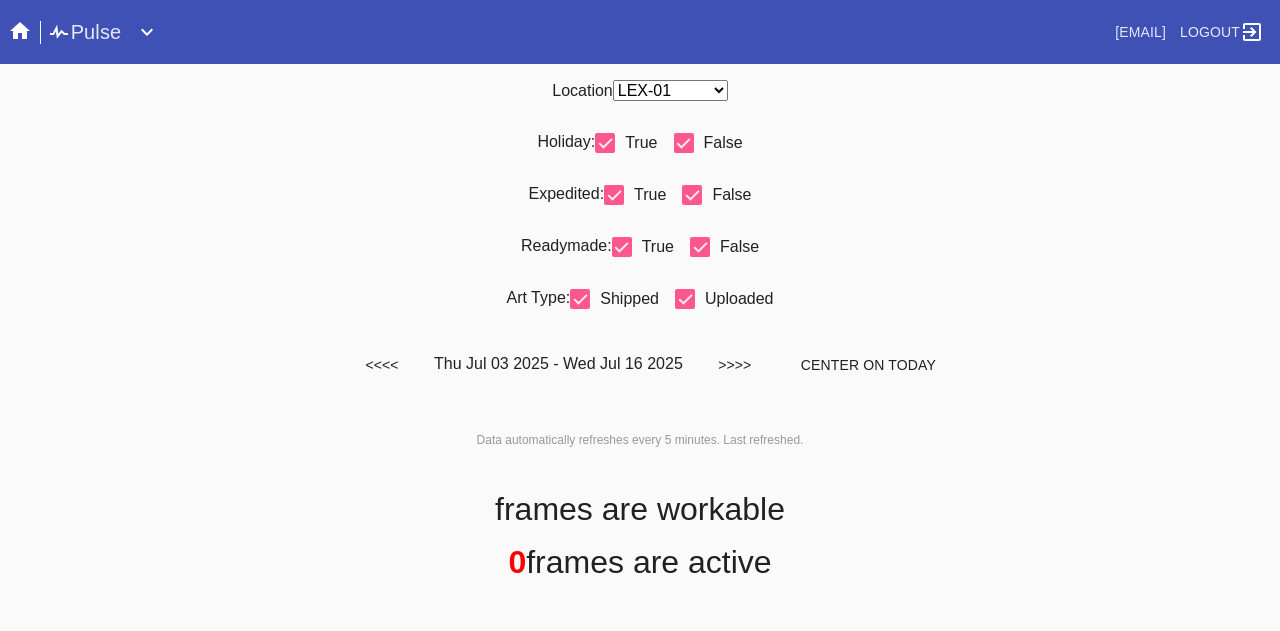 click on "Any Location DCA-05 ELP-01 LAS-01 LEX-01 LEX-03" at bounding box center [670, 90] 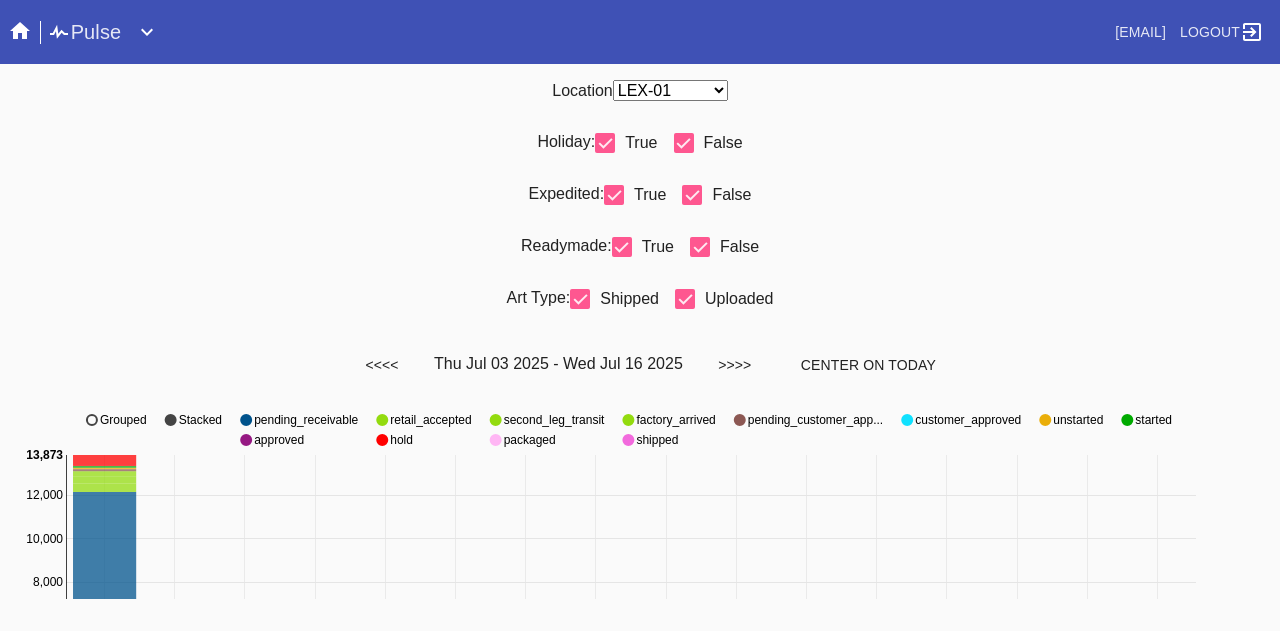 select on "number:31" 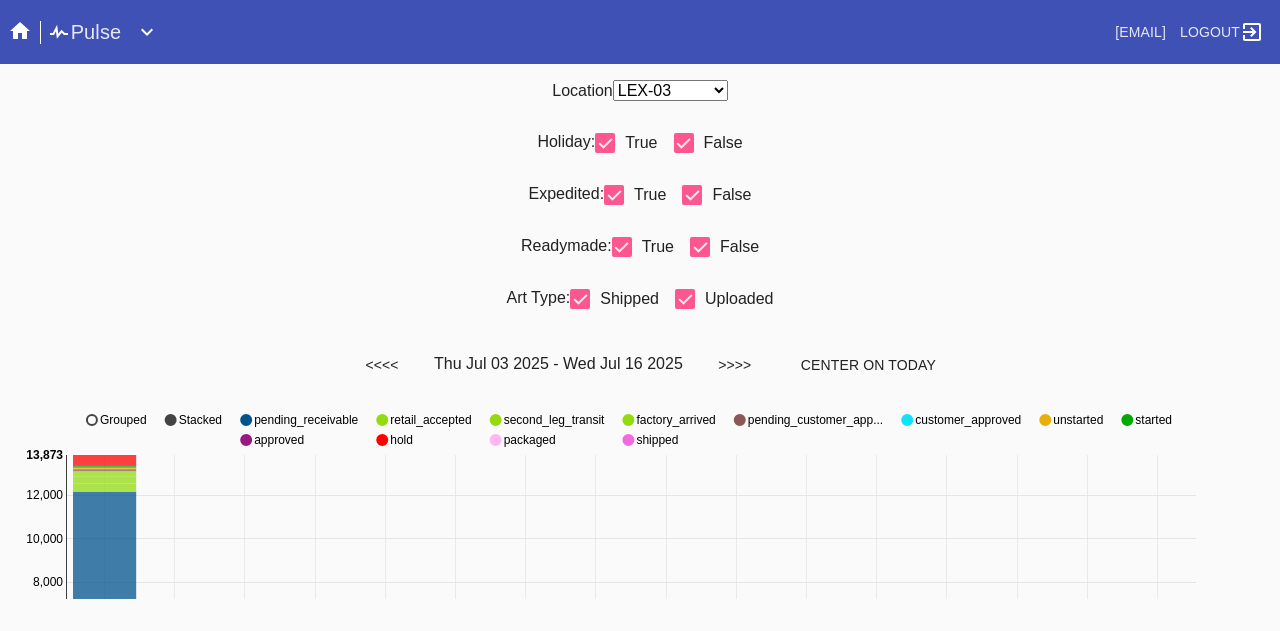 click on "Any Location DCA-05 ELP-01 LAS-01 LEX-01 LEX-03" at bounding box center [670, 90] 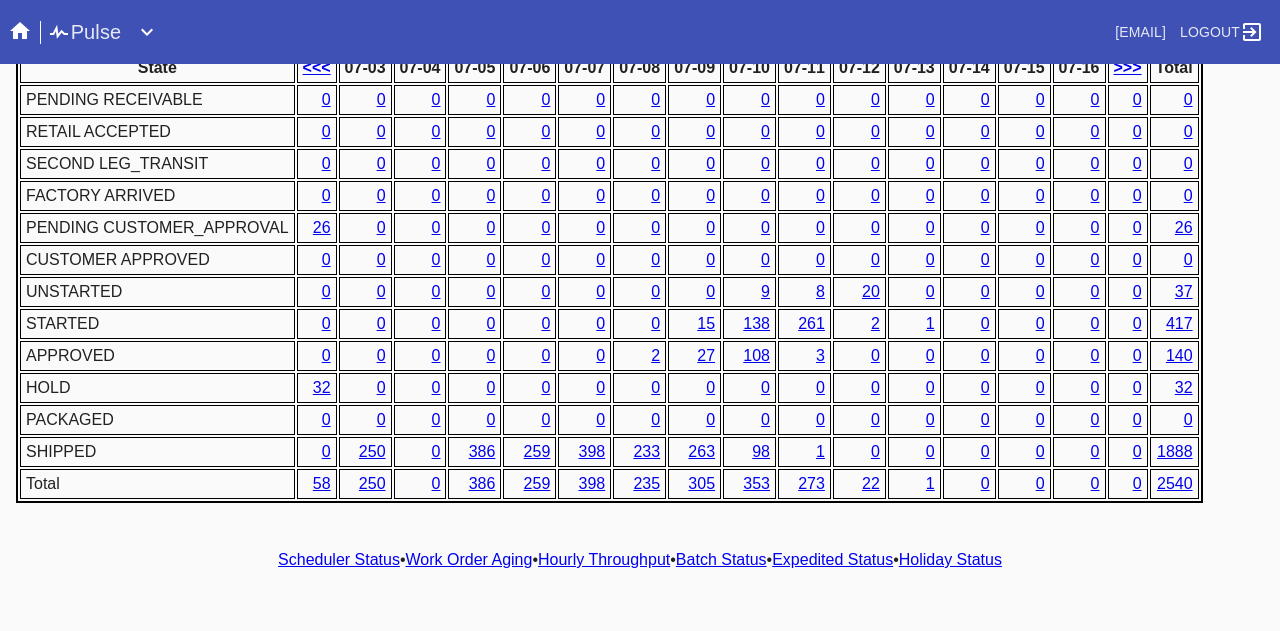 scroll, scrollTop: 1018, scrollLeft: 0, axis: vertical 